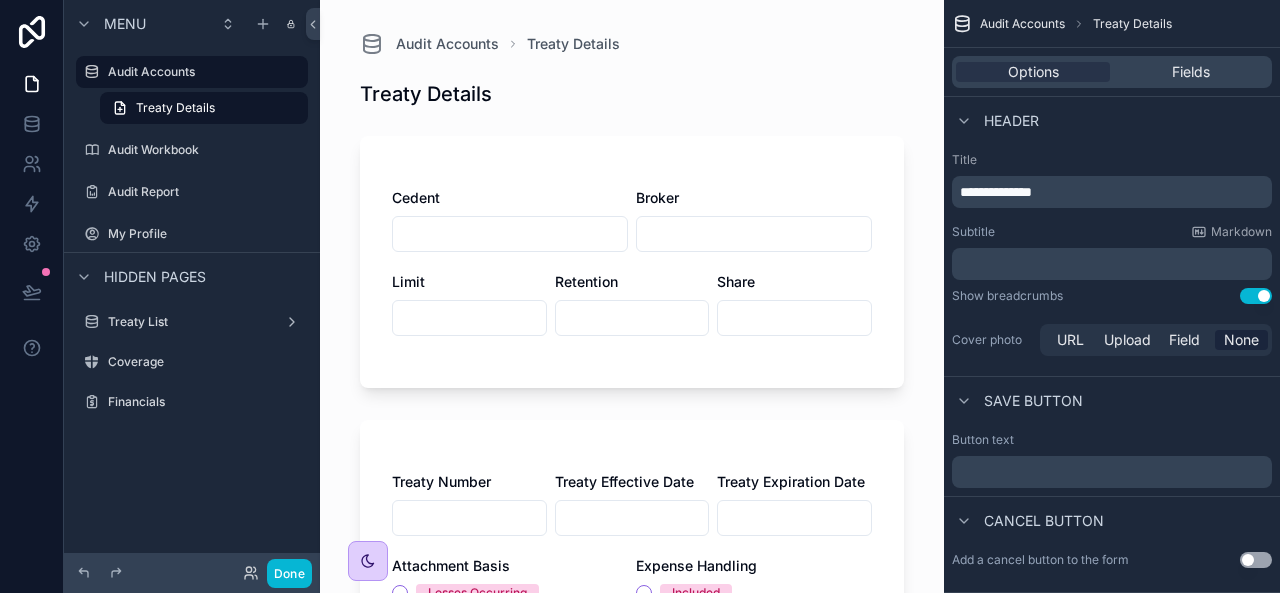 scroll, scrollTop: 0, scrollLeft: 0, axis: both 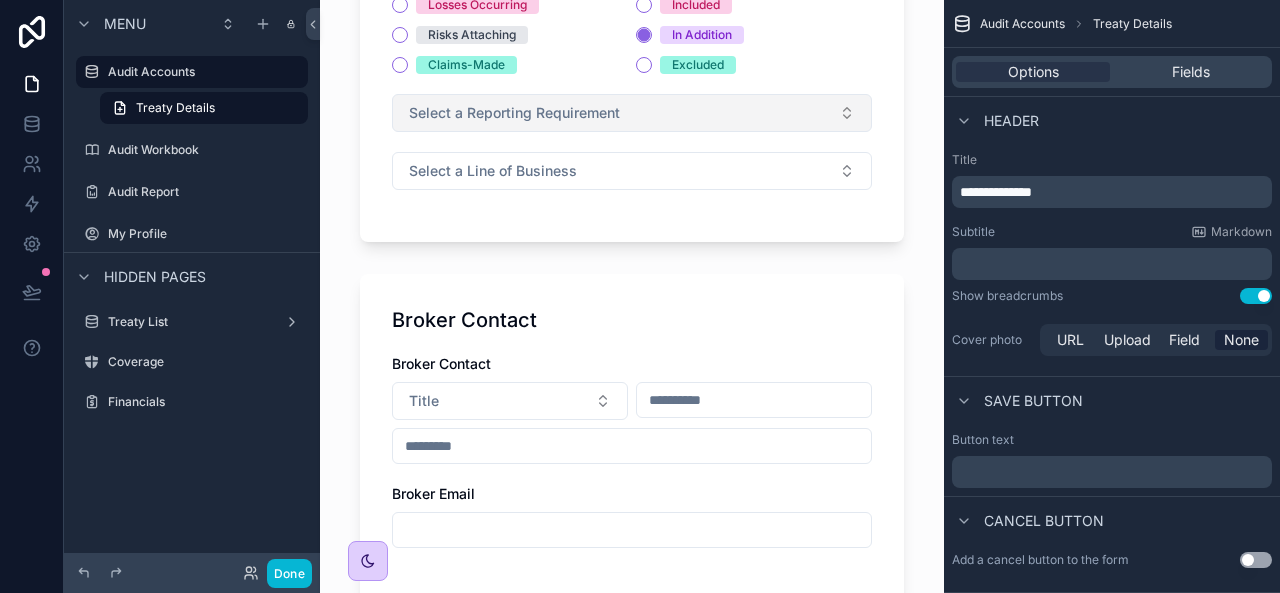click on "Select a Reporting Requirement" at bounding box center [514, 113] 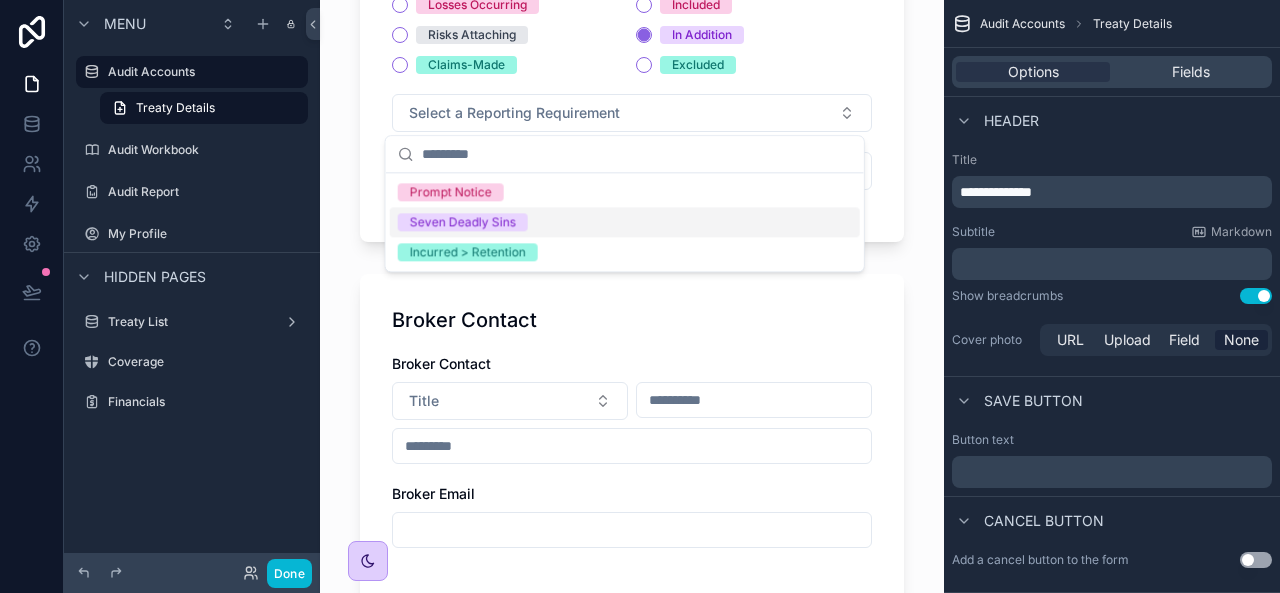 click on "Treaty Number Treaty Effective Date Treaty Expiration Date Attachment Basis Losses Occurring Risks Attaching Claims-Made Expense Handling Included  In Addition Excluded Select a Reporting Requirement Select a Line of Business" at bounding box center [632, 37] 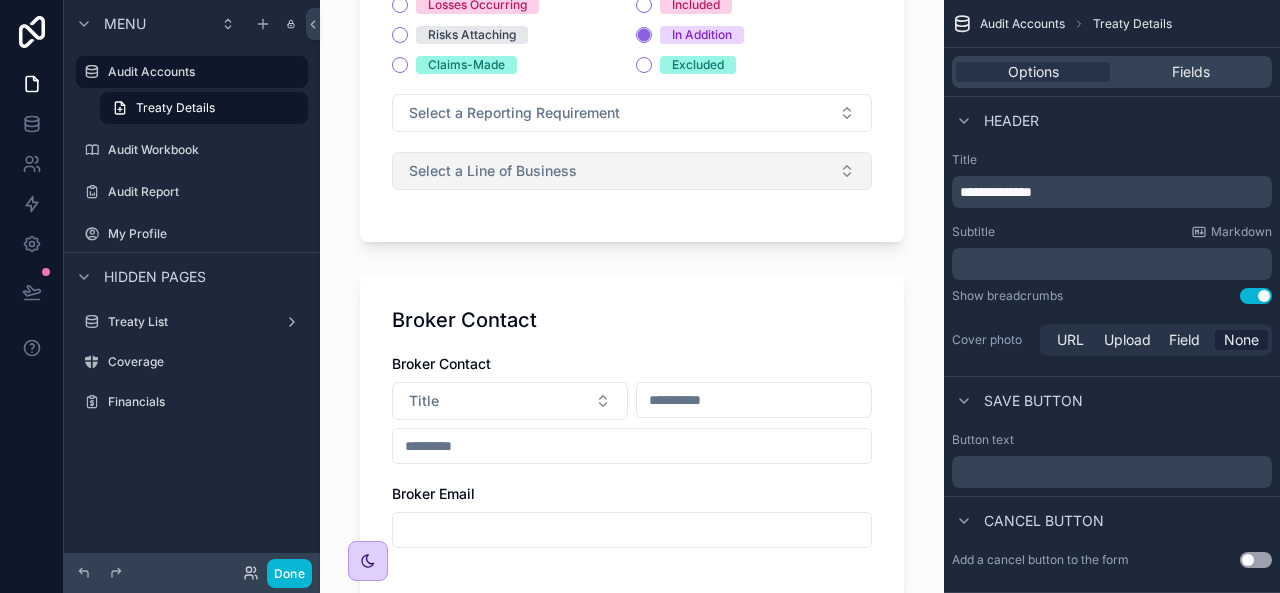 click on "Select a Line of Business" at bounding box center (493, 171) 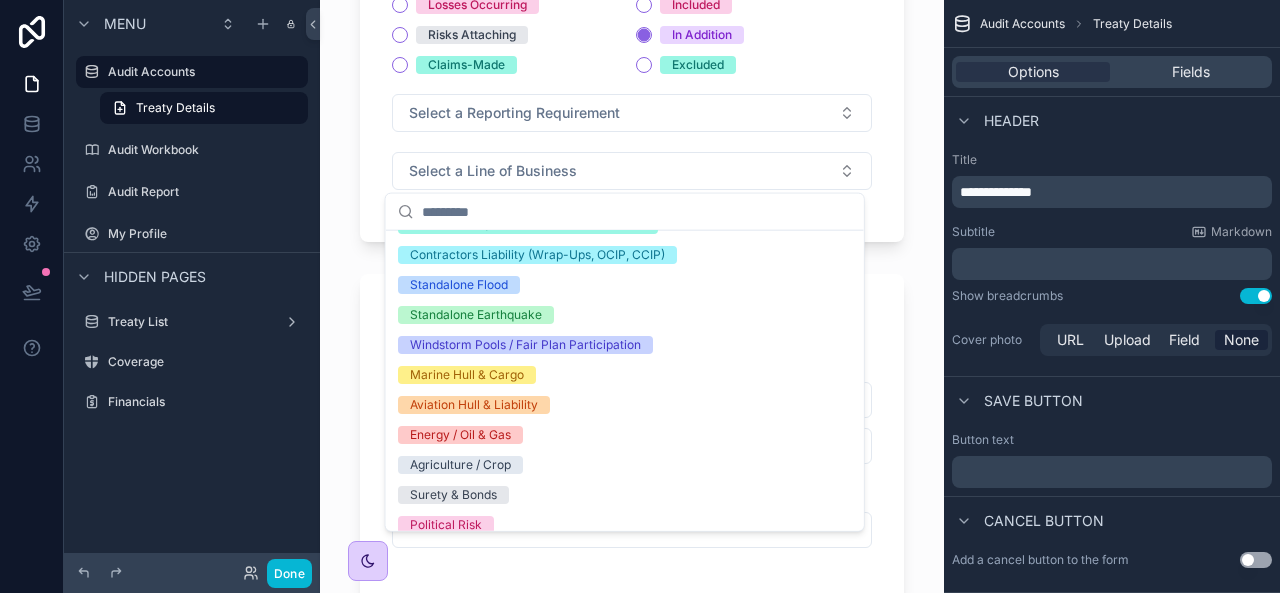 scroll, scrollTop: 578, scrollLeft: 0, axis: vertical 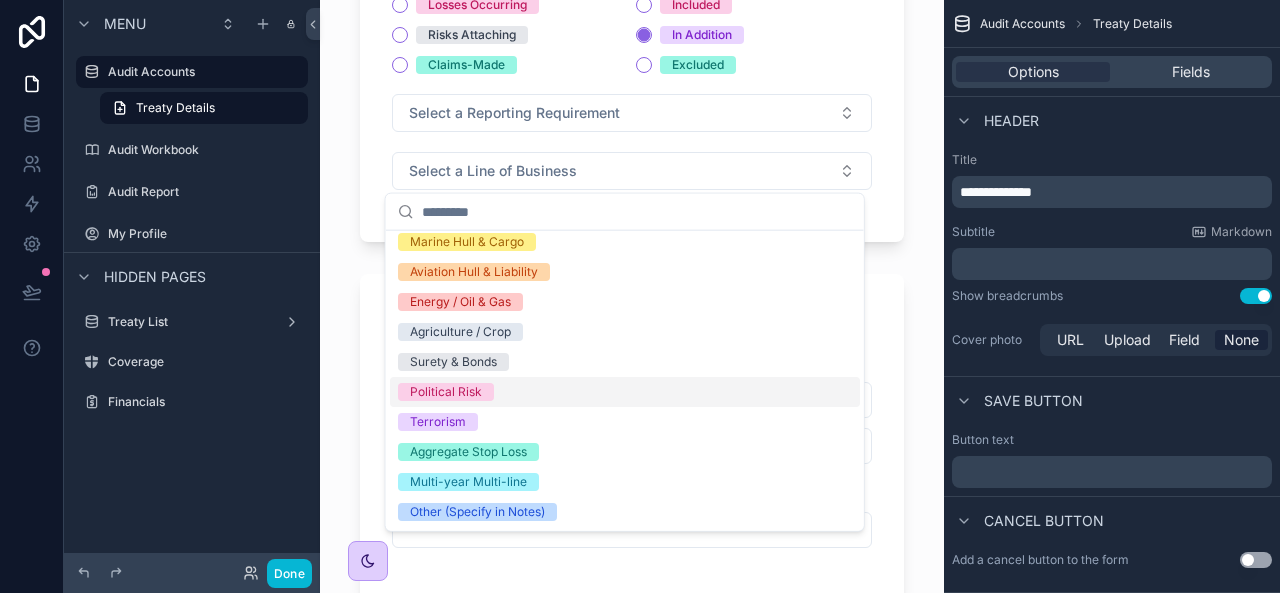click on "Audit Accounts Treaty Details Treaty Details Cedent Broker Limit Retention Share Treaty Number Treaty Effective Date Treaty Expiration Date Attachment Basis Losses Occurring Risks Attaching Claims-Made Expense Handling Included  In Addition Excluded Select a Reporting Requirement Select a Line of Business Broker Contact Broker Contact Title Broker Email Status Select a Status Date of Audit Location Select a Location Address Country Supporting Documents Save" at bounding box center (632, 443) 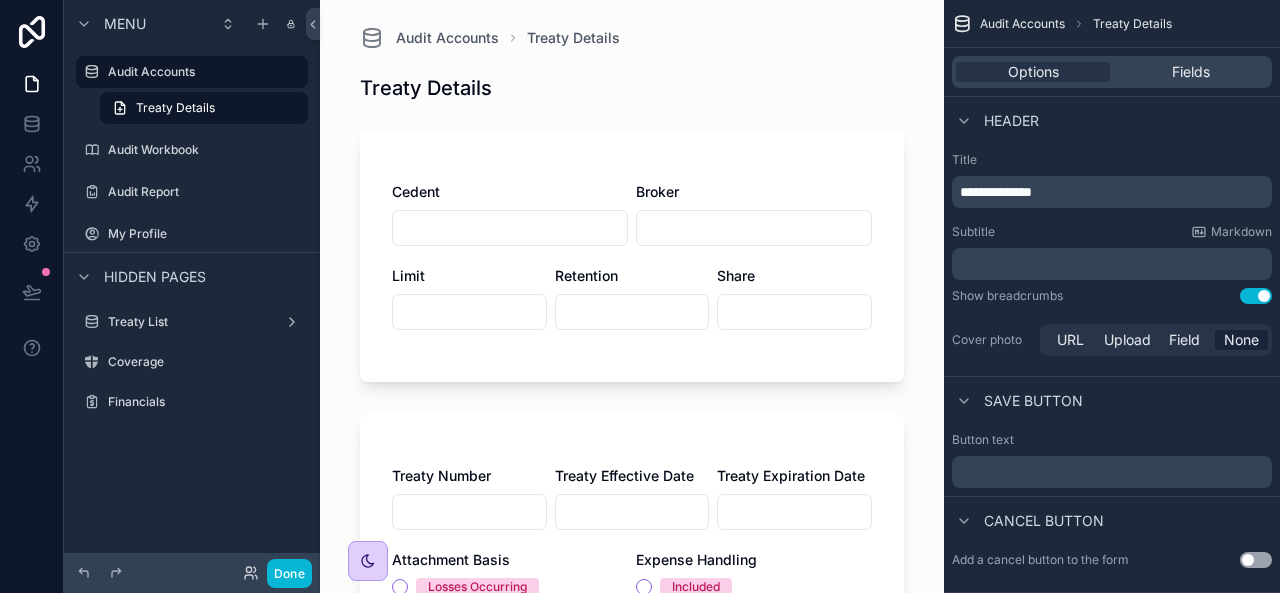 scroll, scrollTop: 0, scrollLeft: 0, axis: both 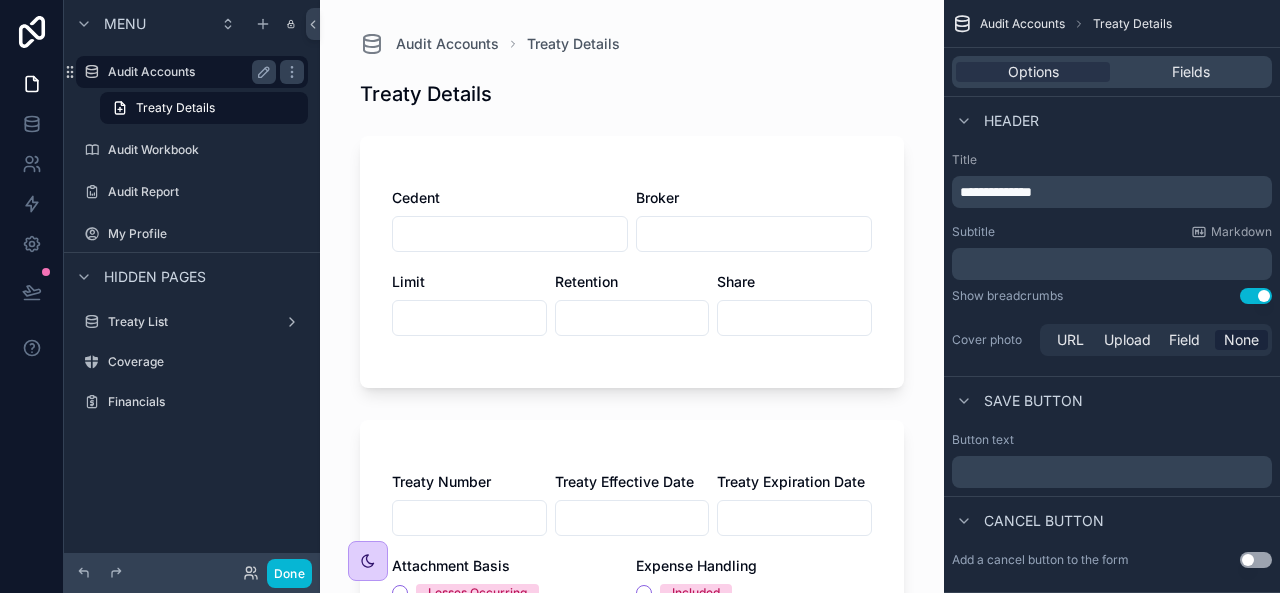 click on "Audit Accounts" at bounding box center [188, 72] 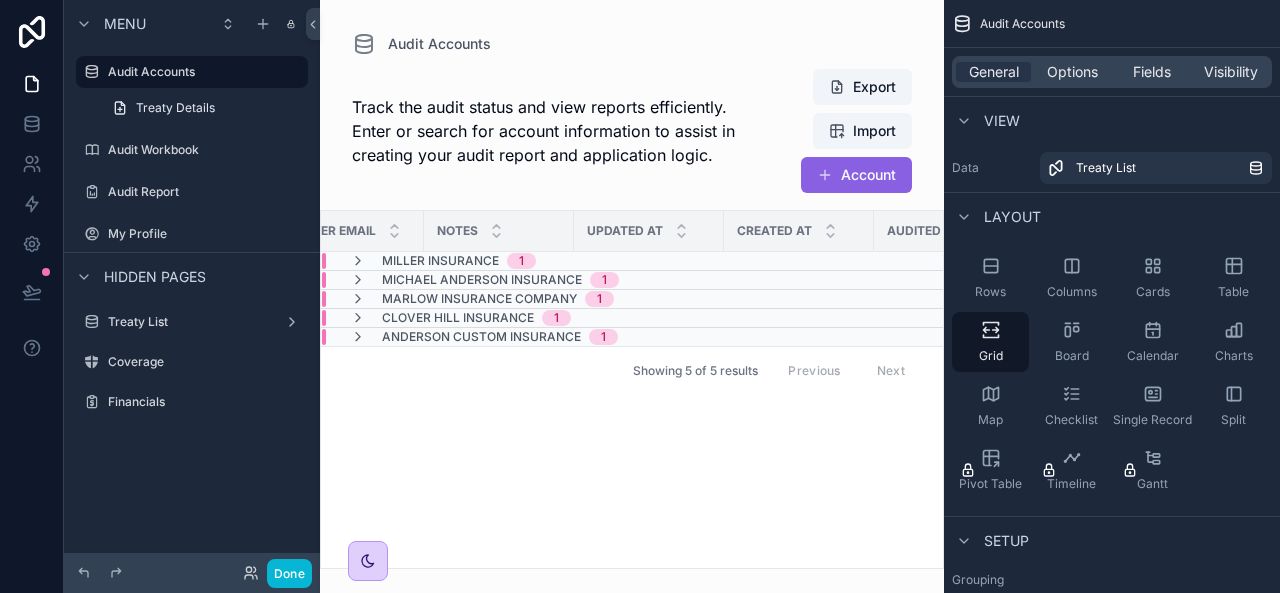 scroll, scrollTop: 0, scrollLeft: 2263, axis: horizontal 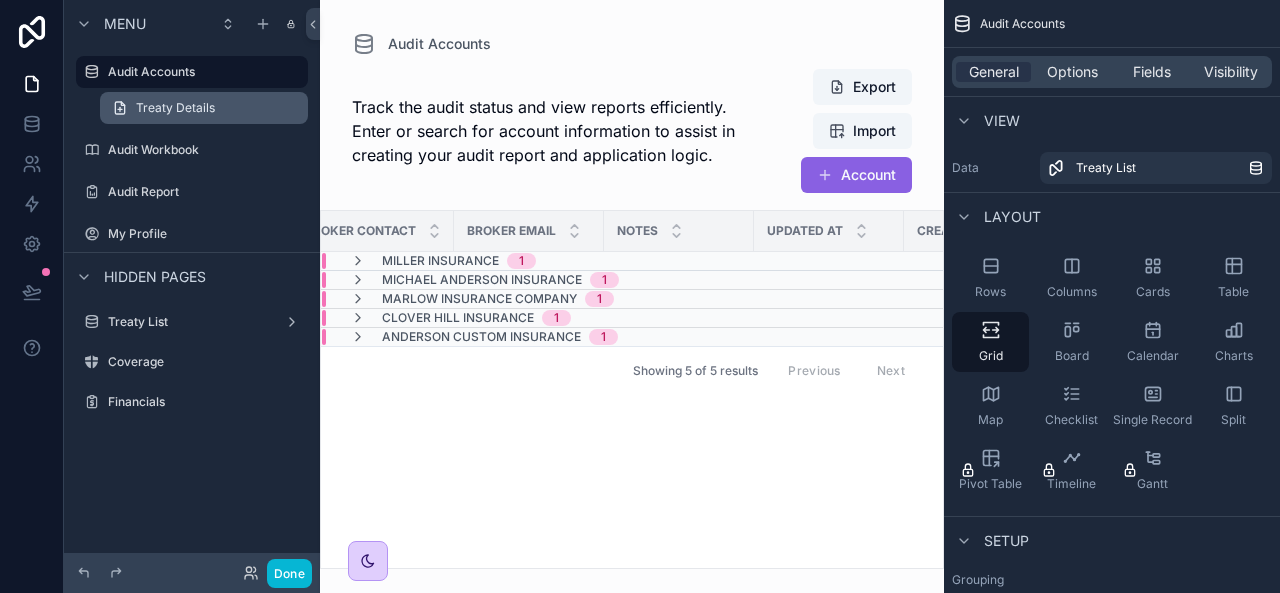 click on "Treaty Details" at bounding box center [175, 108] 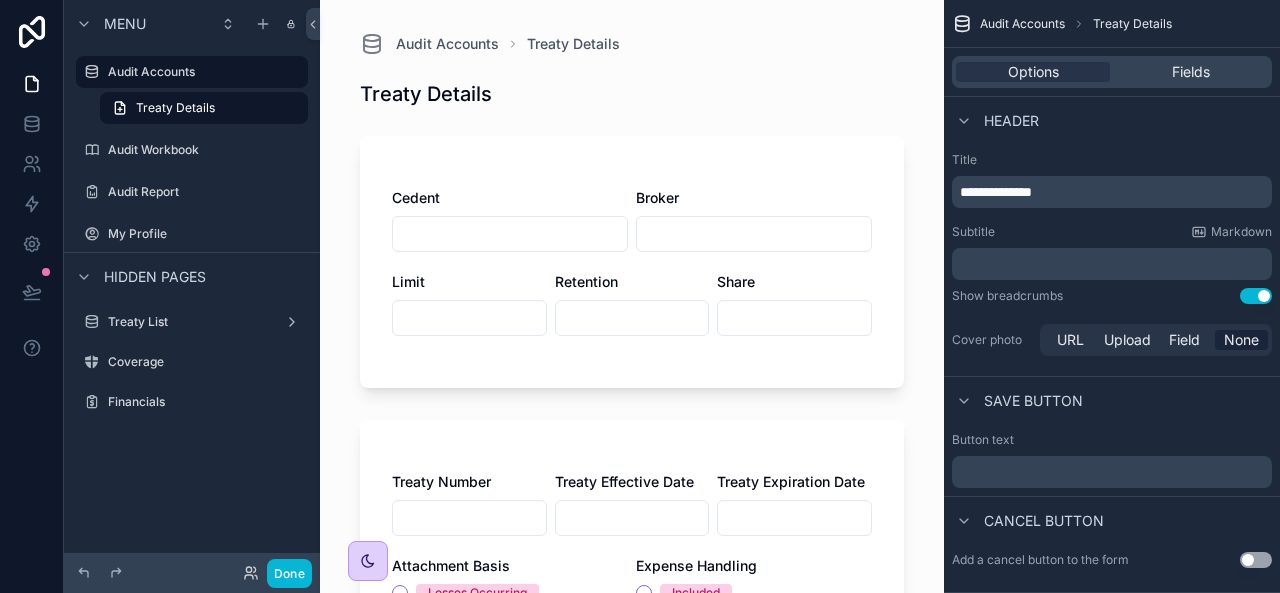 click at bounding box center (510, 234) 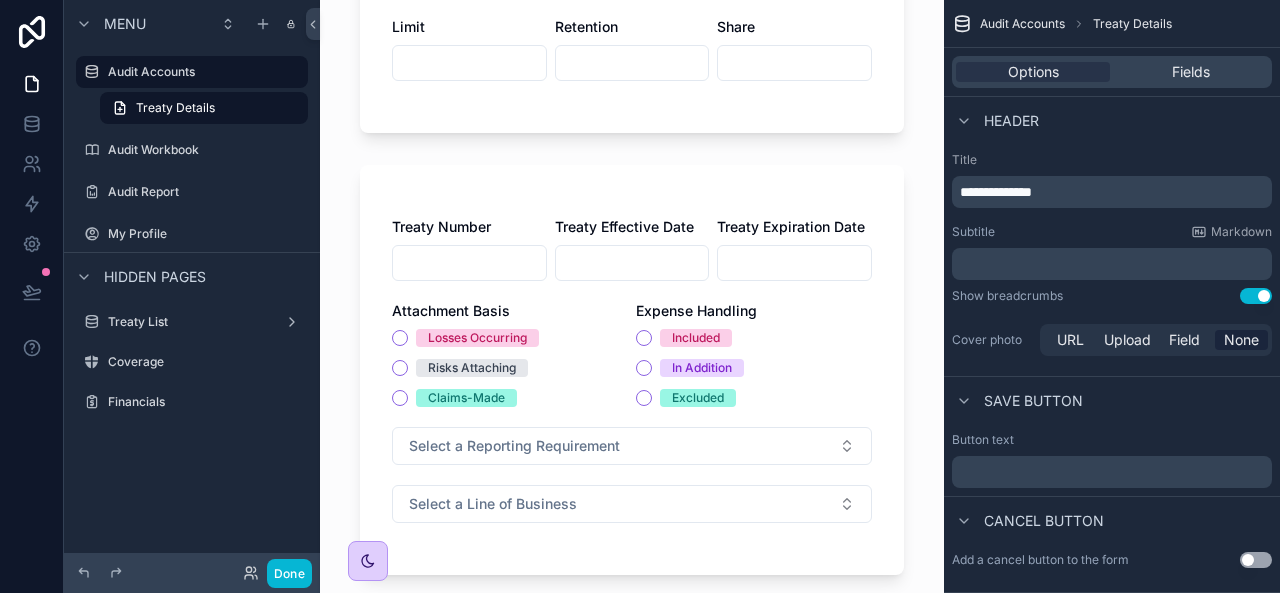 scroll, scrollTop: 255, scrollLeft: 0, axis: vertical 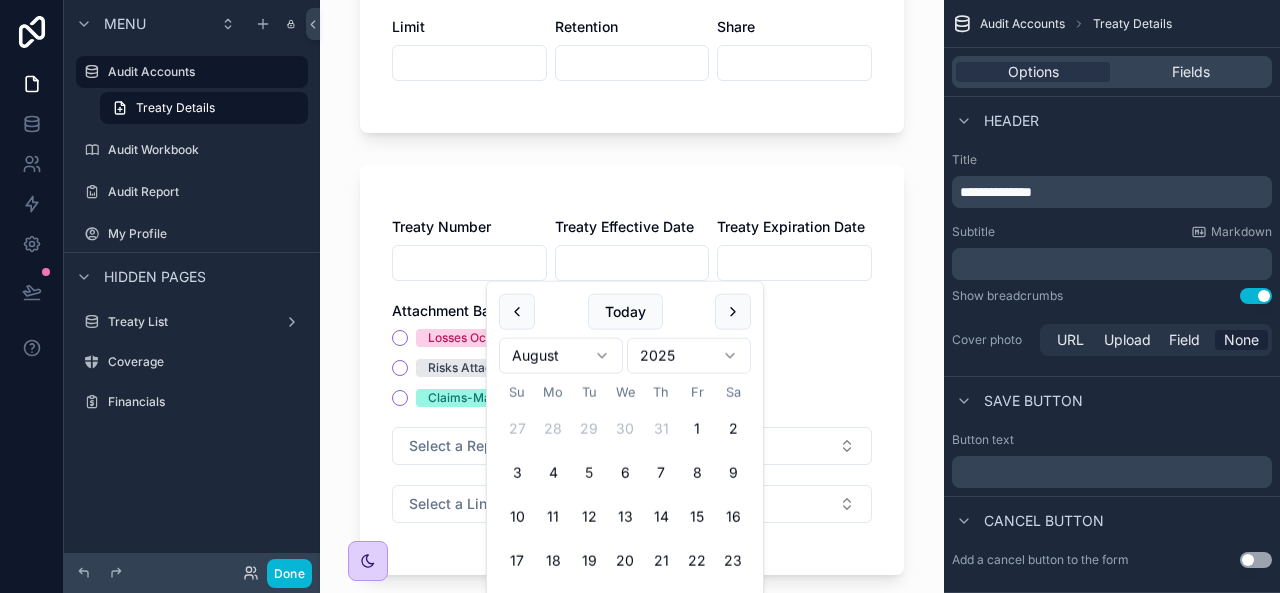 click at bounding box center [794, 263] 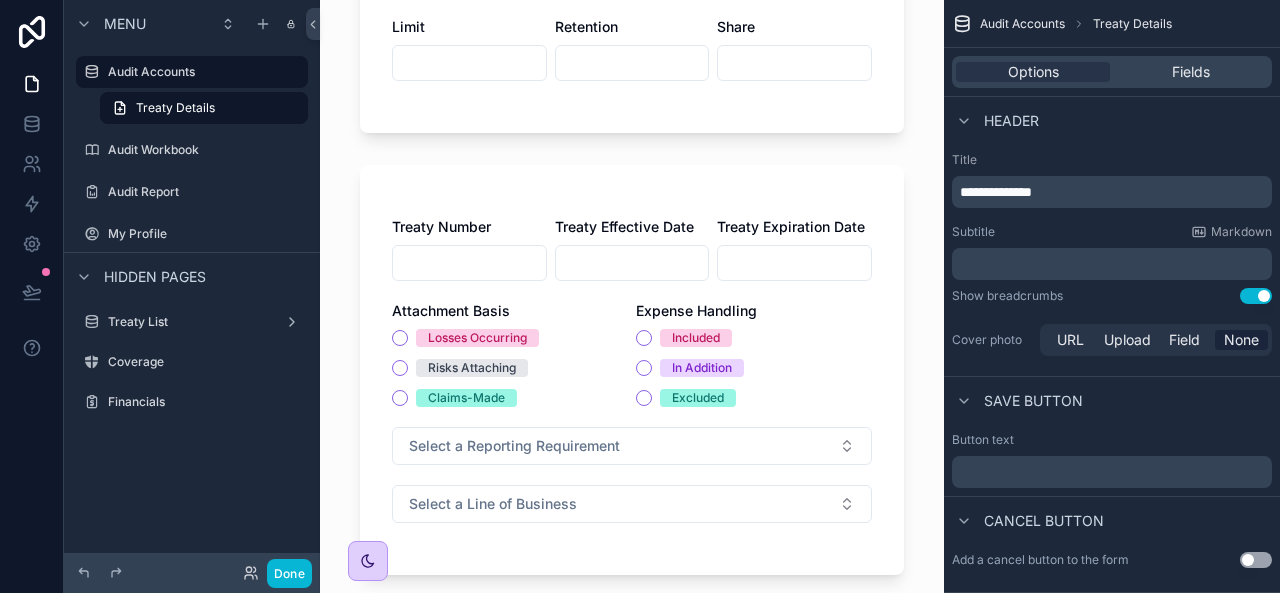 click at bounding box center (794, 263) 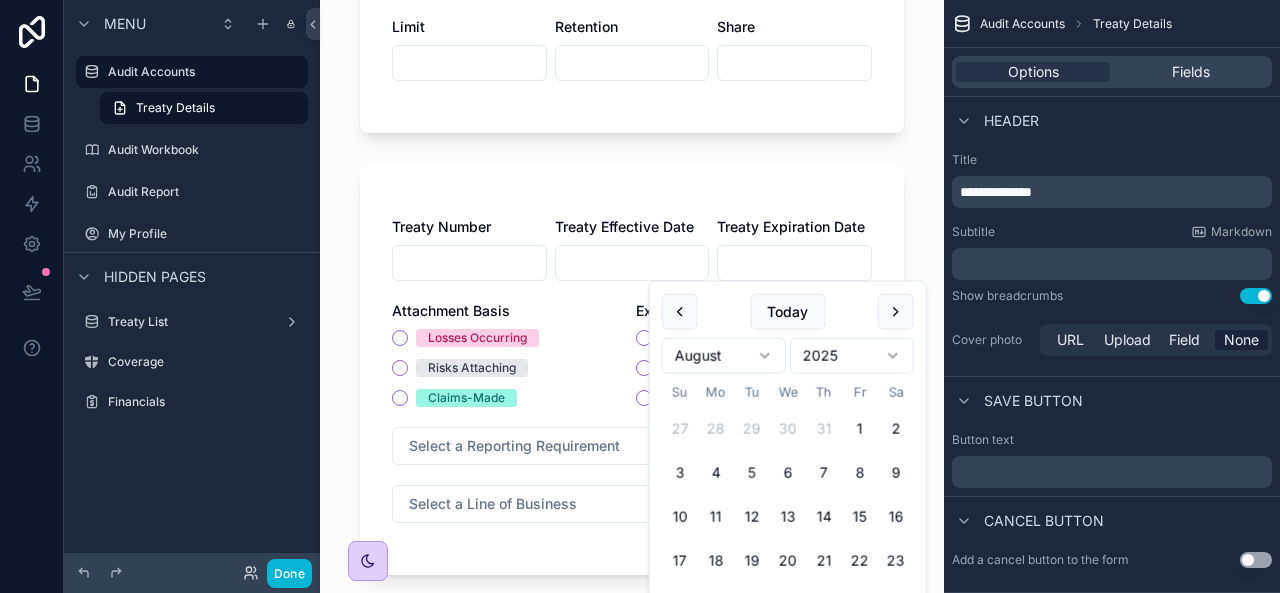 click on "Attachment Basis" at bounding box center (510, 311) 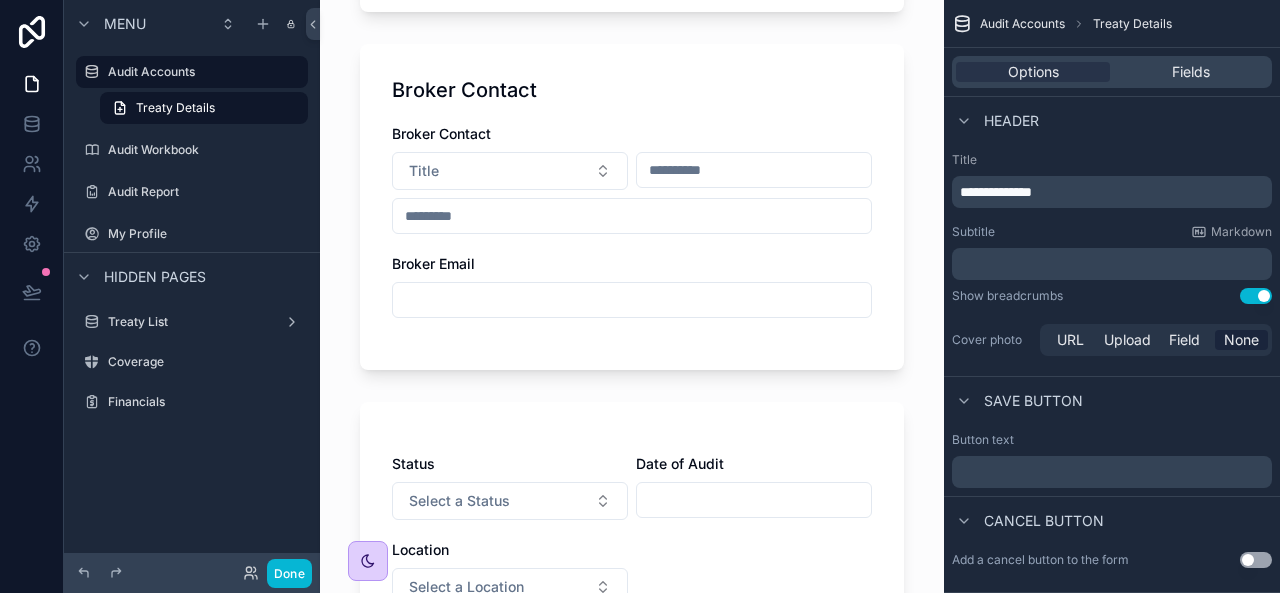 scroll, scrollTop: 876, scrollLeft: 0, axis: vertical 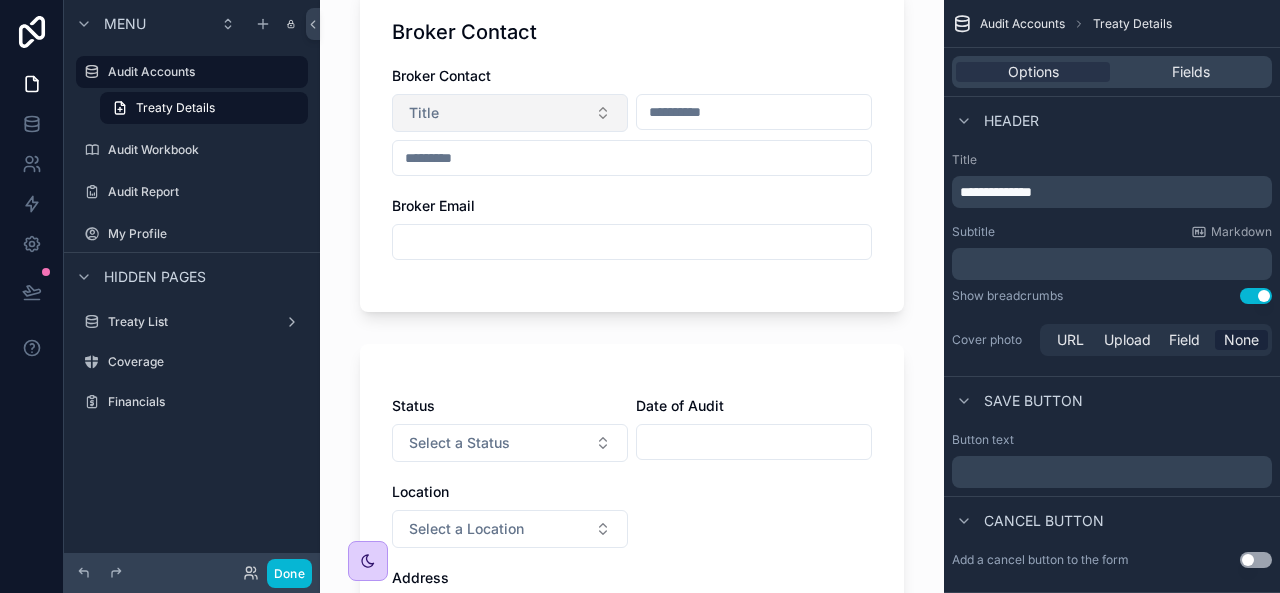 click on "Title" at bounding box center [510, 113] 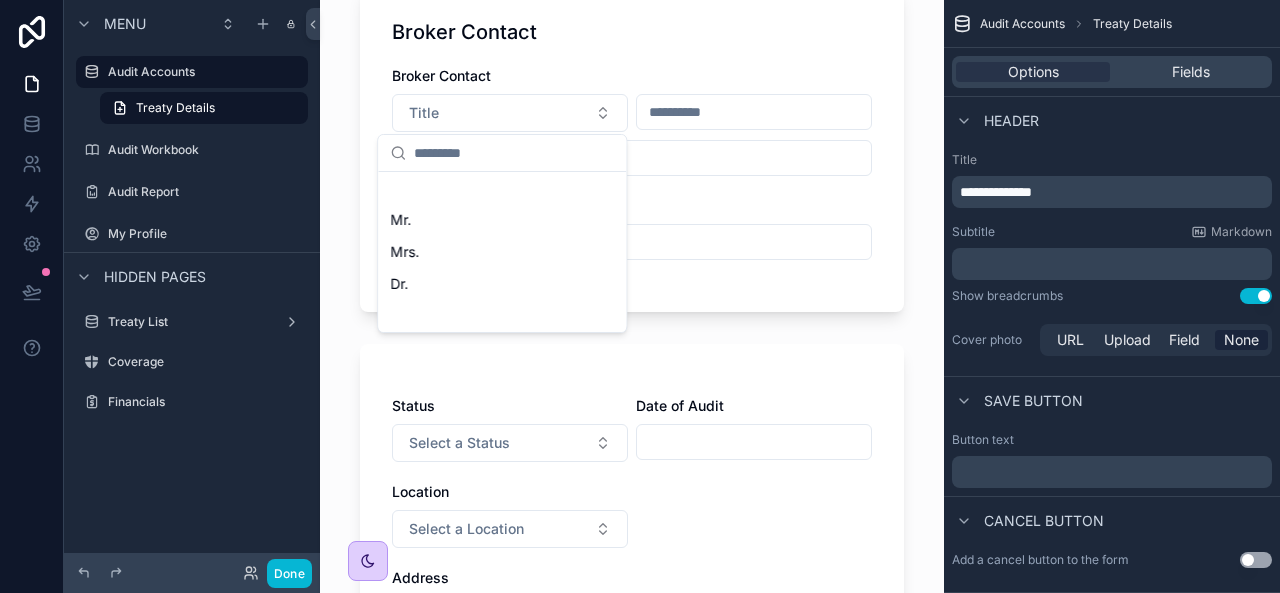 click at bounding box center [754, 112] 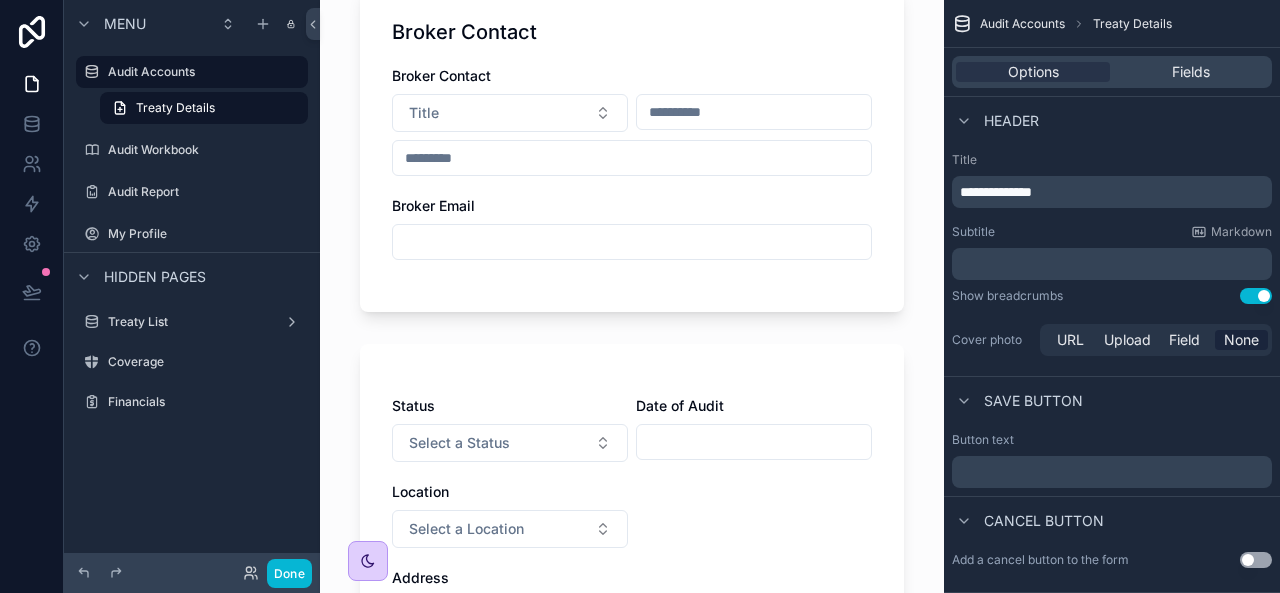 click at bounding box center (632, 158) 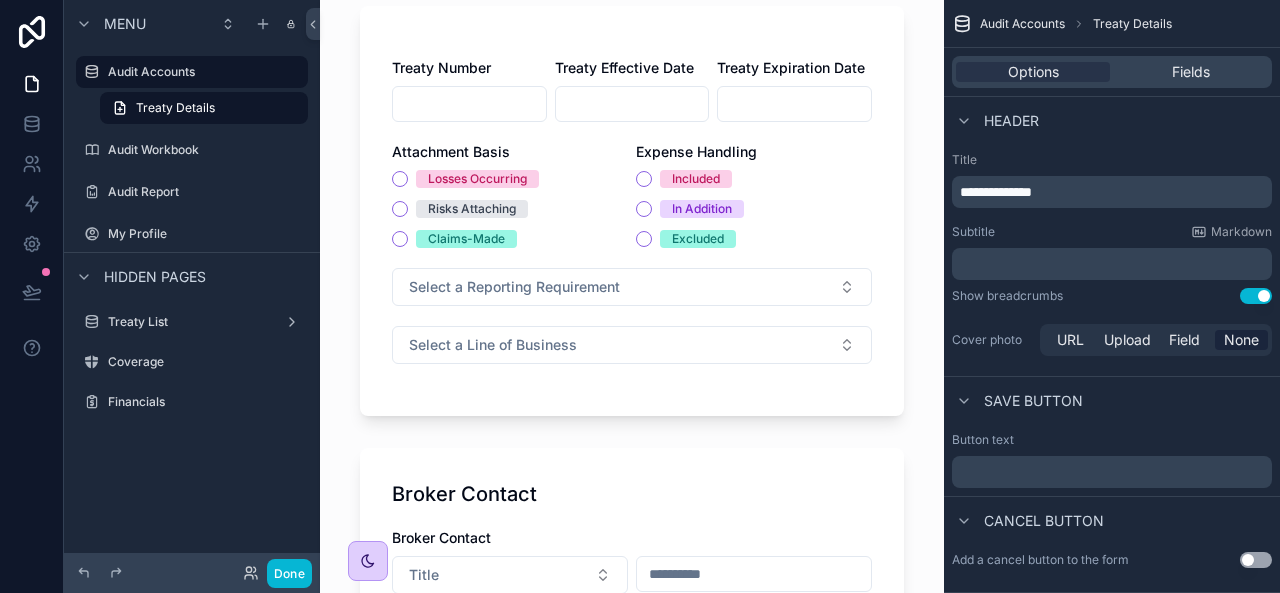 scroll, scrollTop: 0, scrollLeft: 0, axis: both 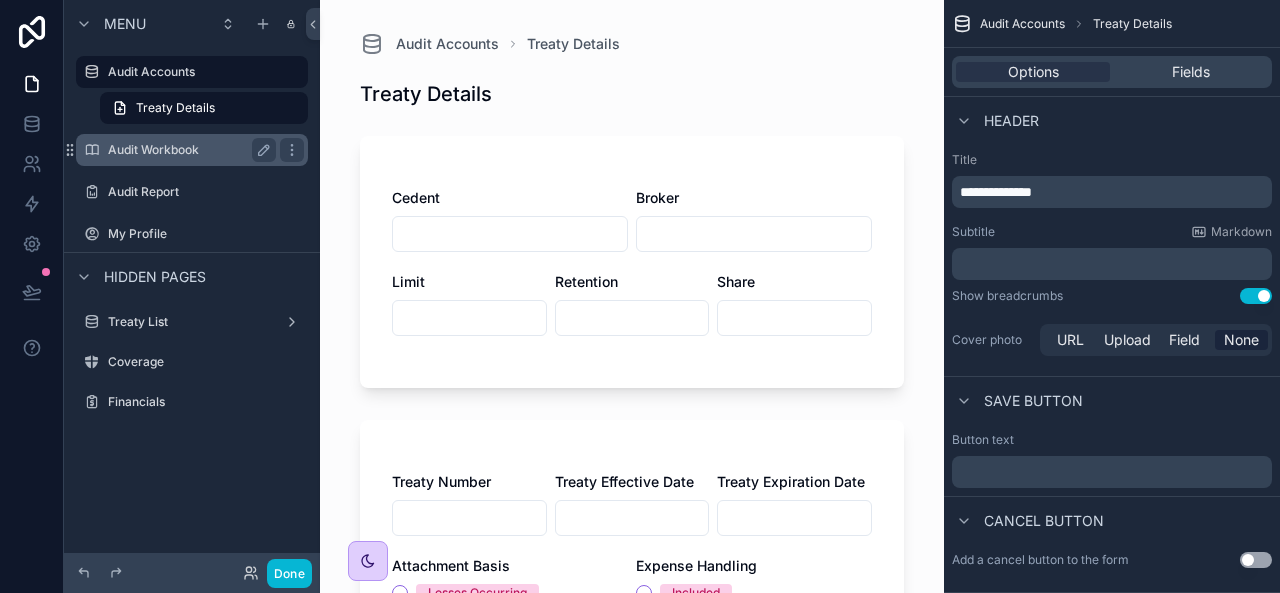 click on "Audit Workbook" at bounding box center (188, 150) 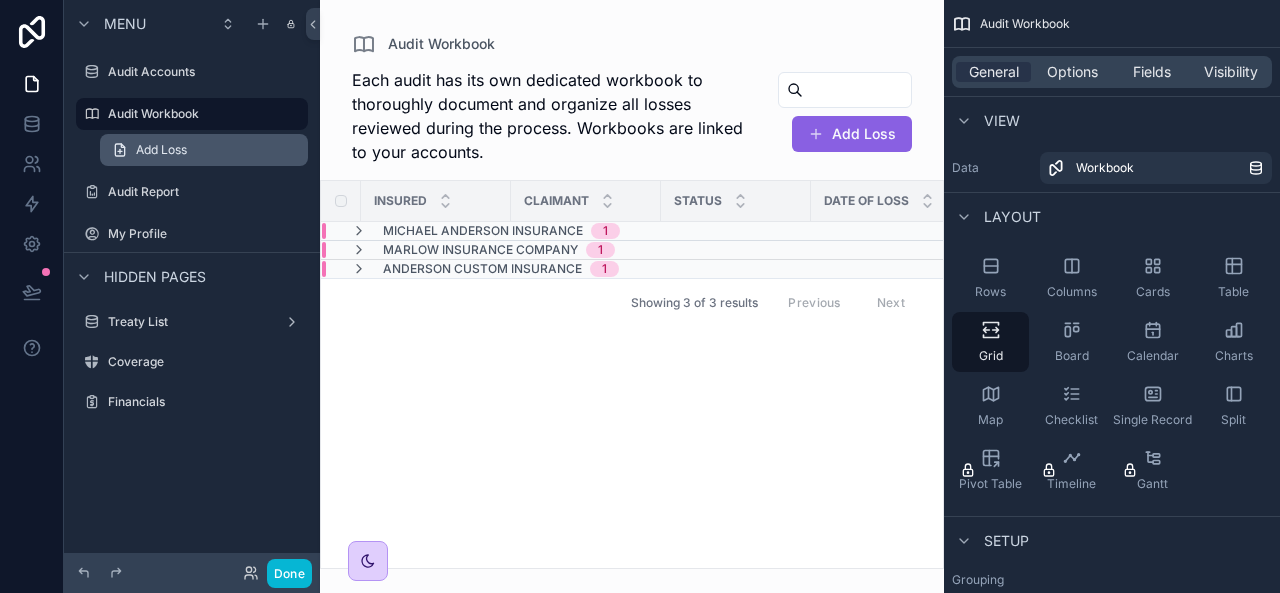 click on "Add Loss" at bounding box center (161, 150) 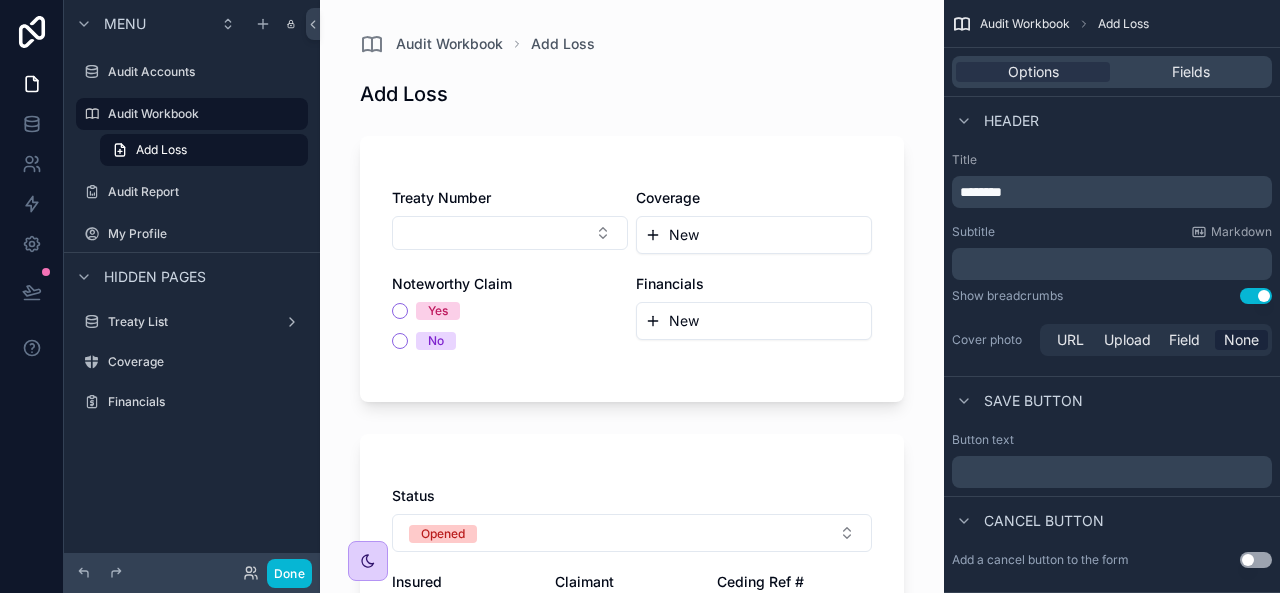 click on "New" at bounding box center [754, 235] 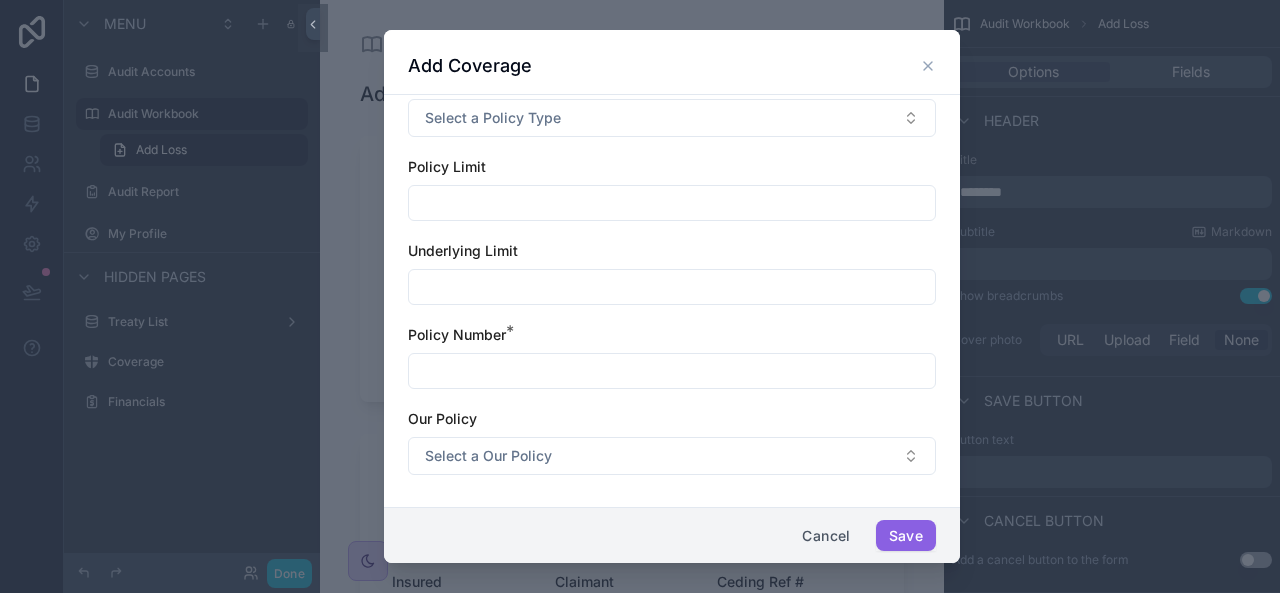 scroll, scrollTop: 0, scrollLeft: 0, axis: both 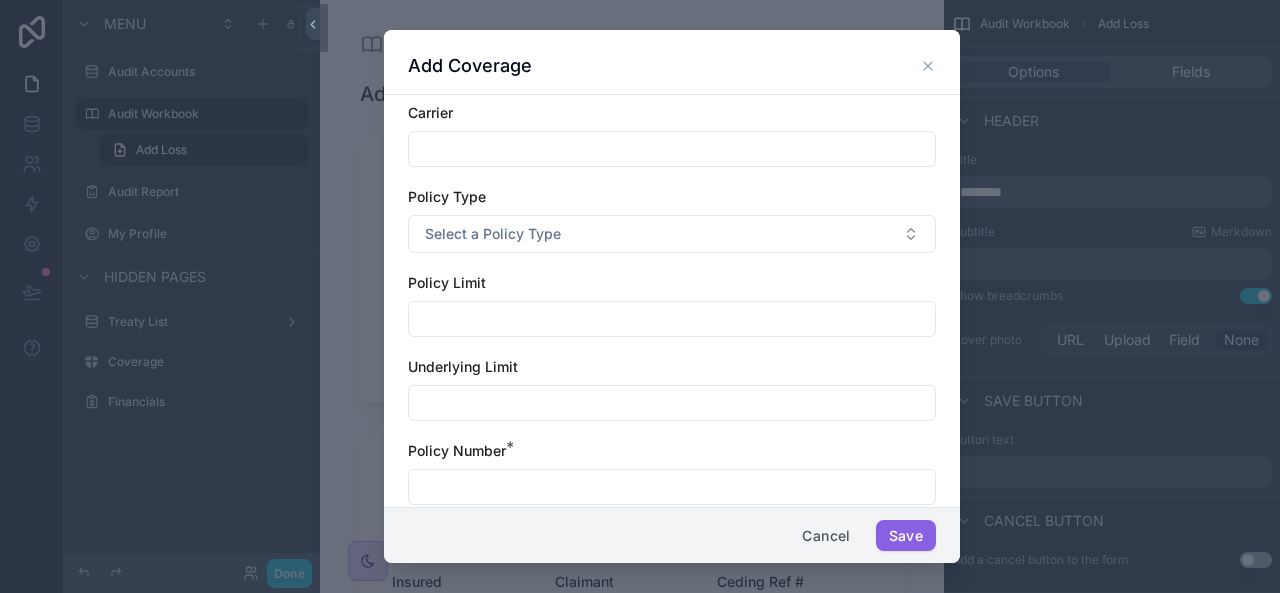 click on "Cancel" at bounding box center (826, 536) 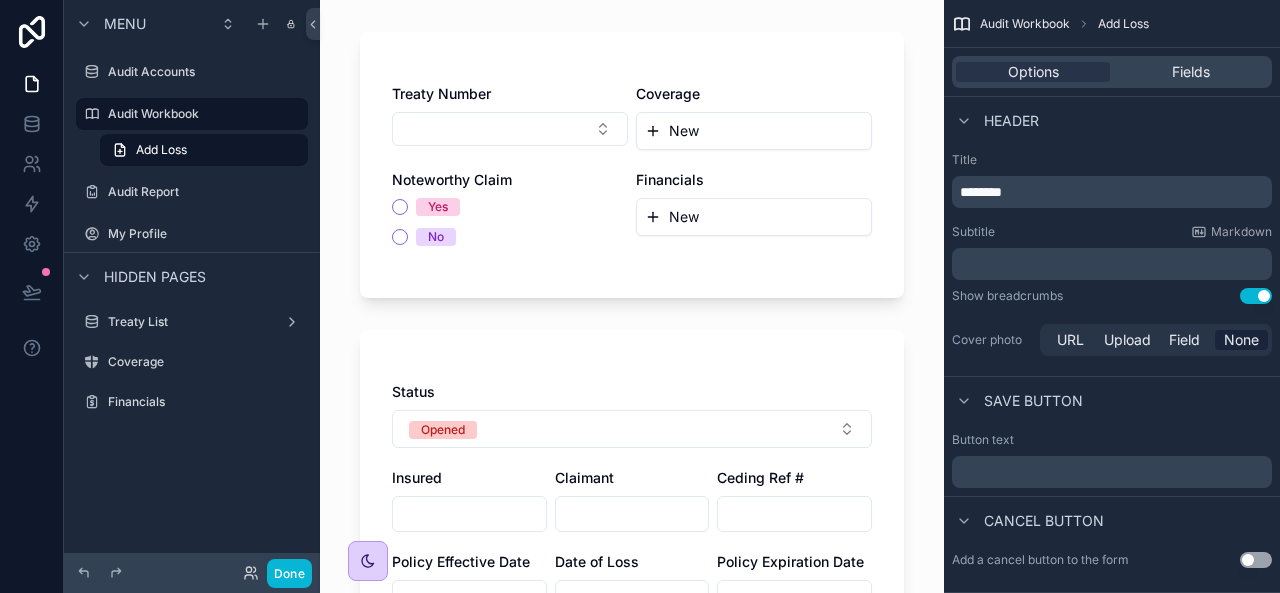 scroll, scrollTop: 0, scrollLeft: 0, axis: both 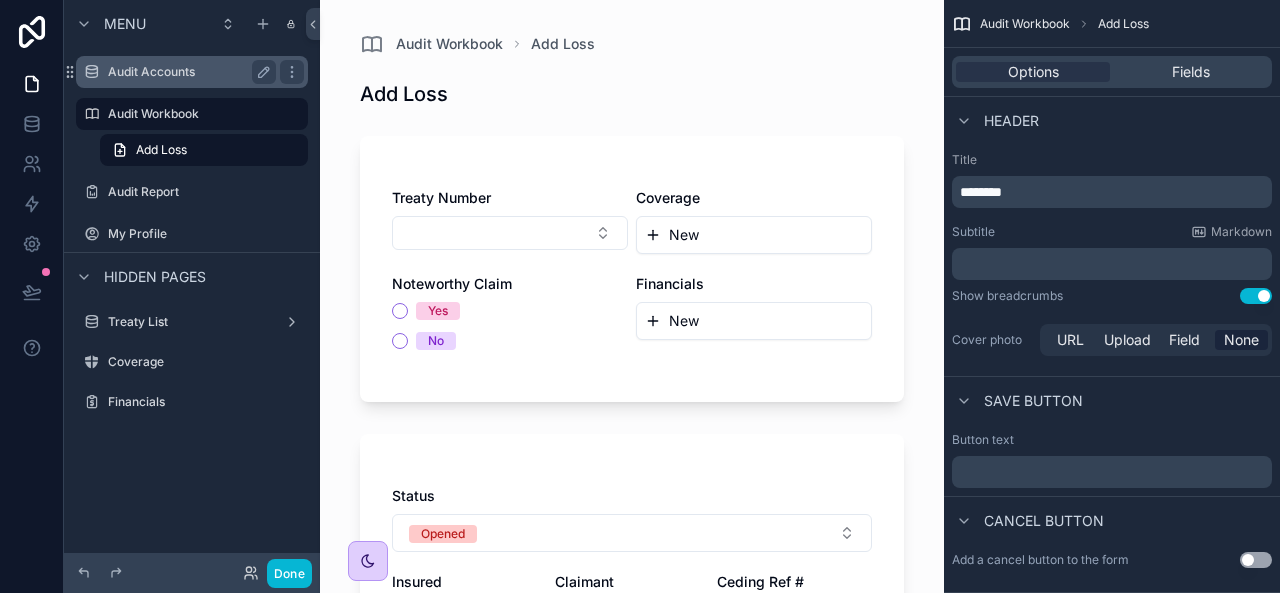 click on "Audit Accounts" at bounding box center [188, 72] 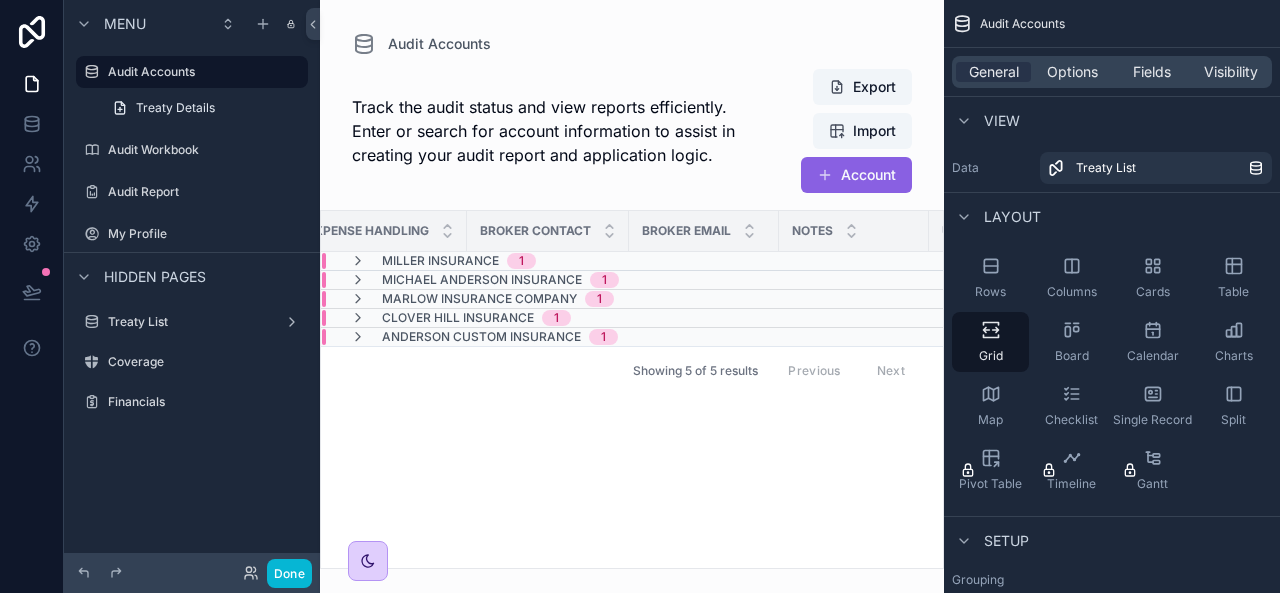 scroll, scrollTop: 0, scrollLeft: 1906, axis: horizontal 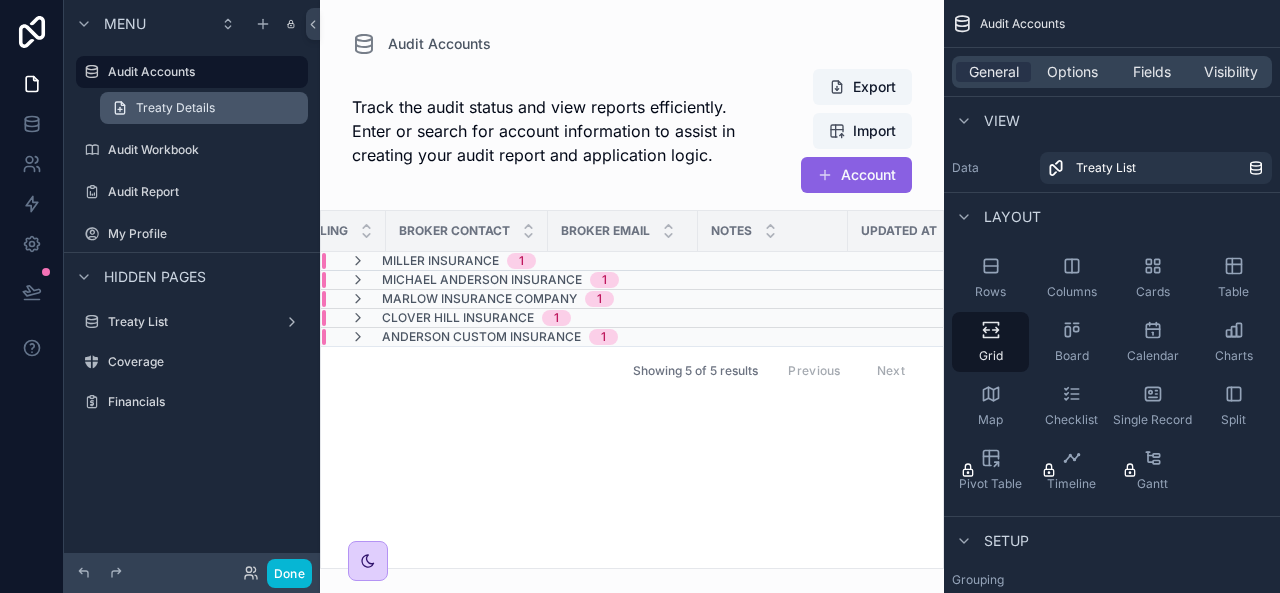 click on "Treaty Details" at bounding box center (204, 108) 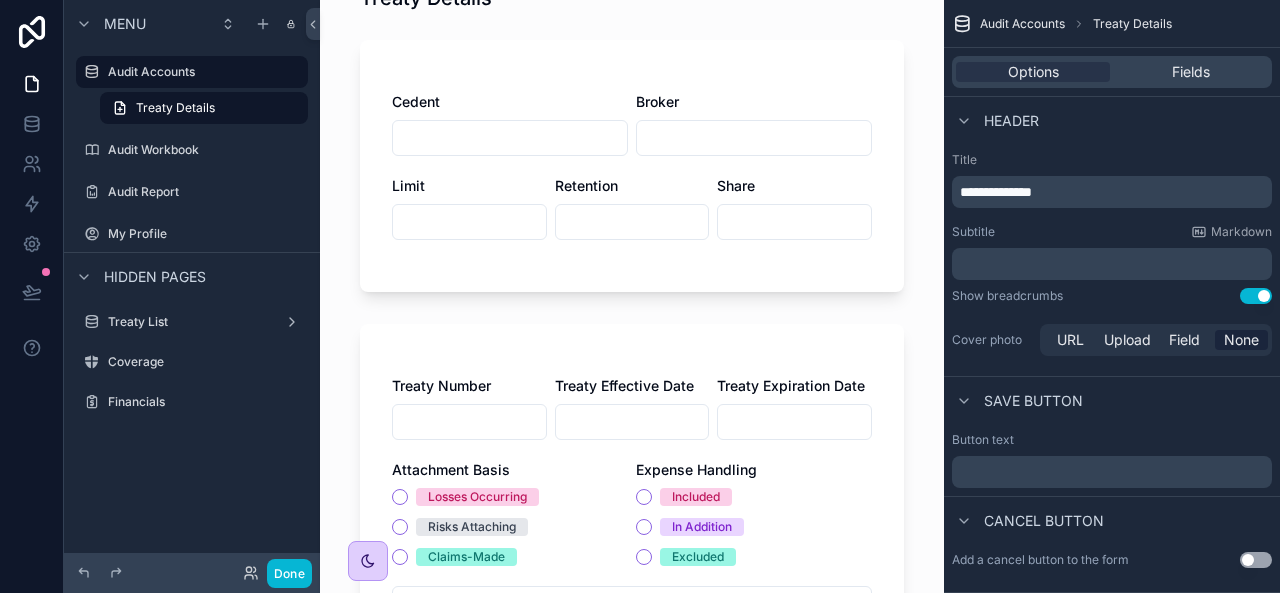 scroll, scrollTop: 0, scrollLeft: 0, axis: both 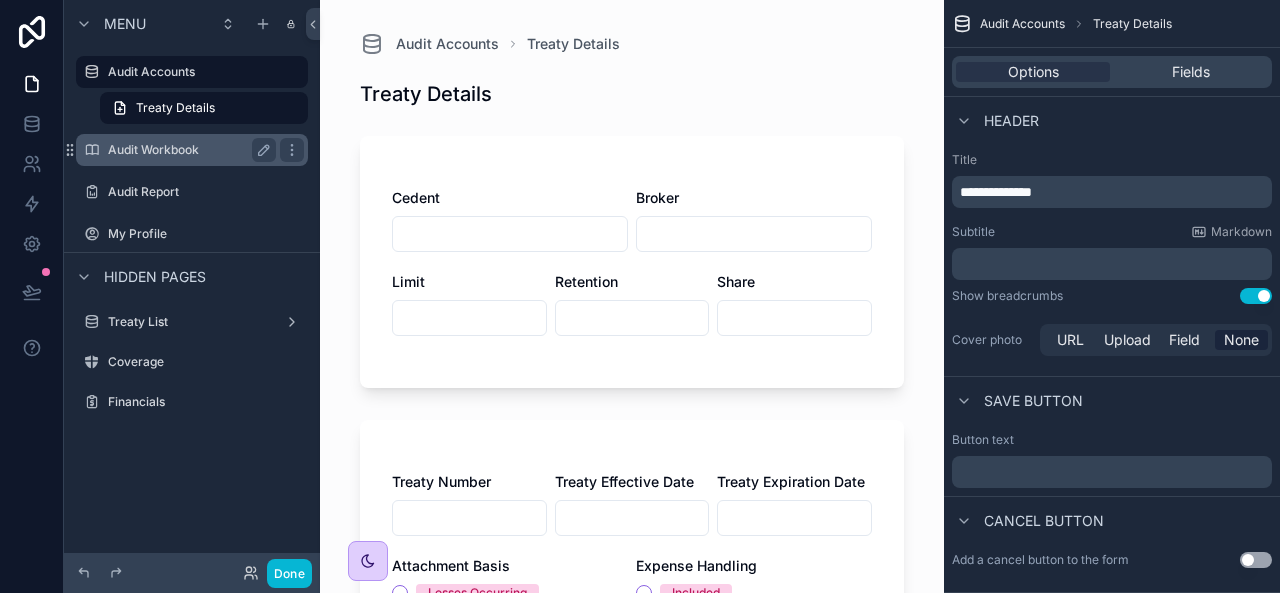 click on "Audit Workbook" at bounding box center [188, 150] 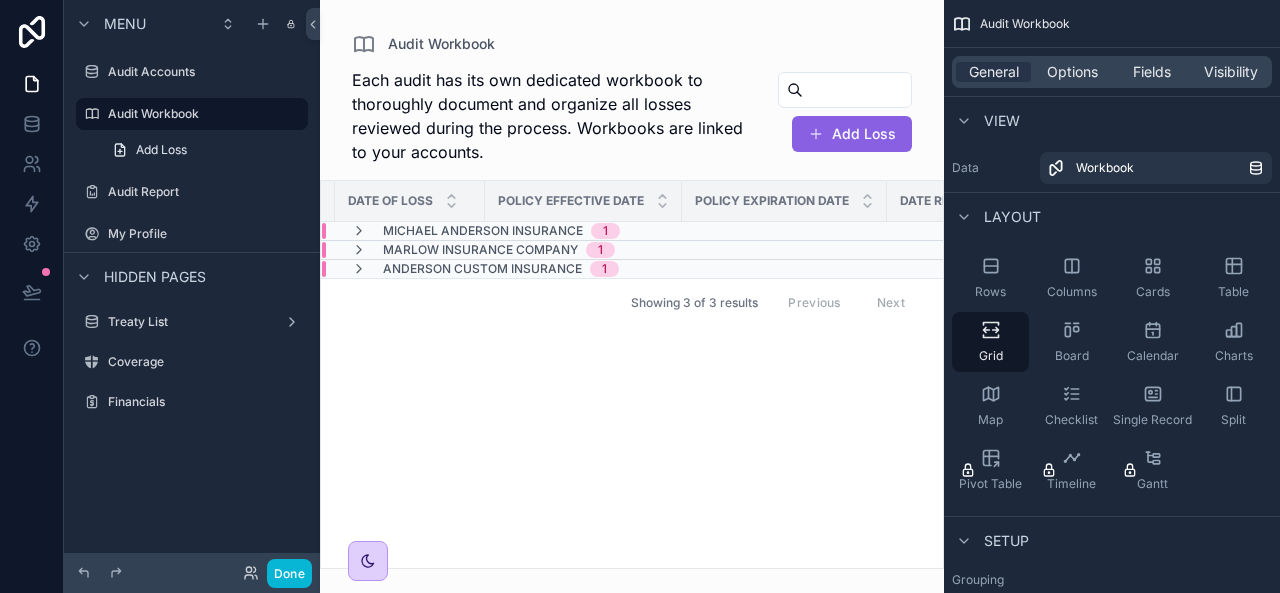 scroll, scrollTop: 0, scrollLeft: 571, axis: horizontal 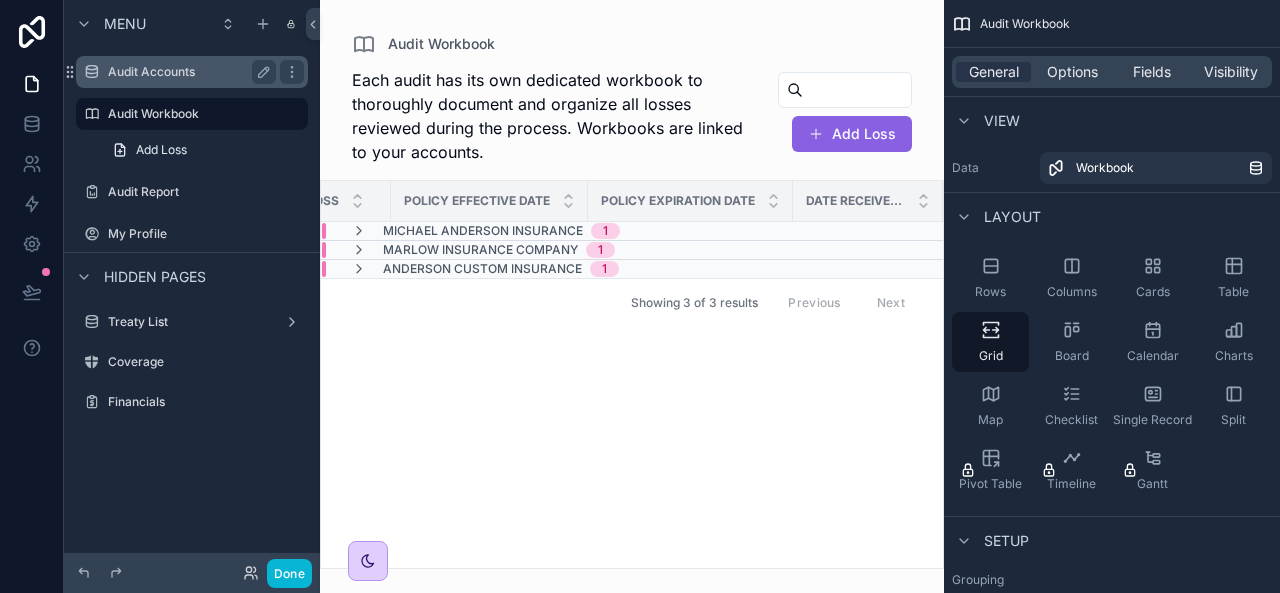 click on "Audit Accounts" at bounding box center (188, 72) 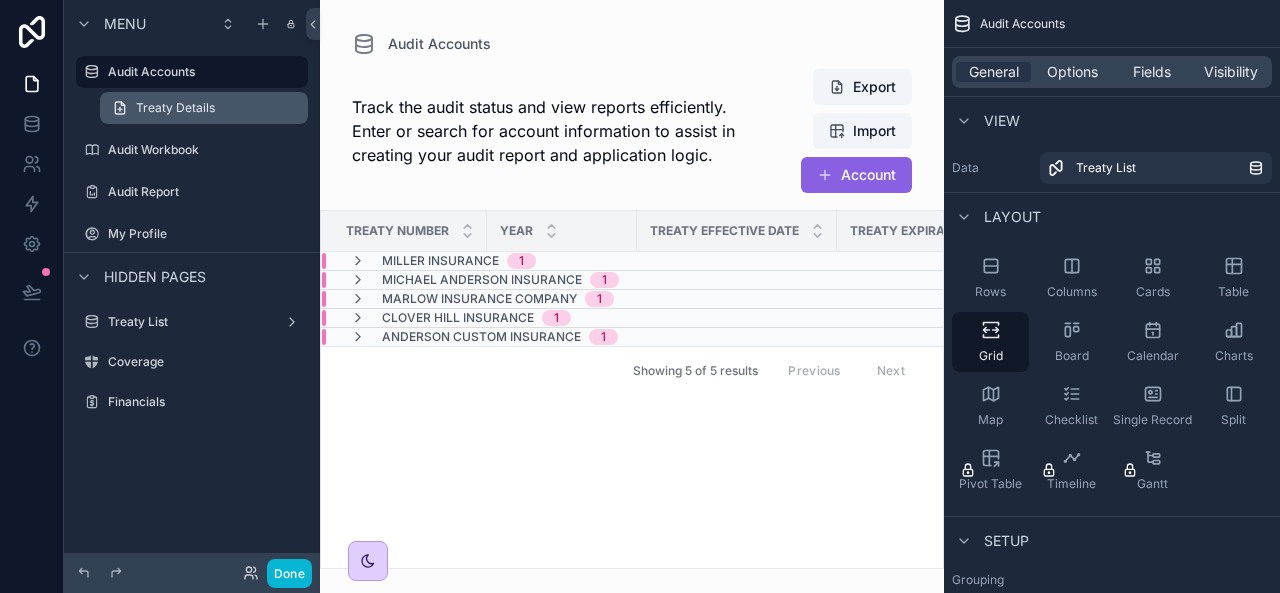click on "Treaty Details" at bounding box center [175, 108] 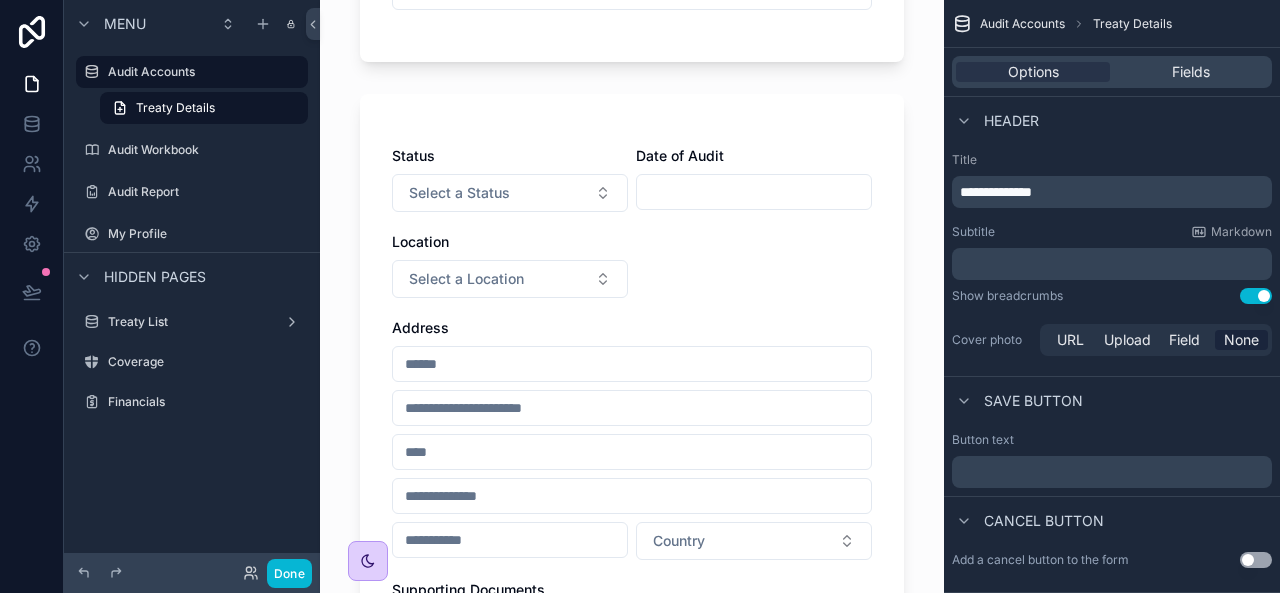 scroll, scrollTop: 1464, scrollLeft: 0, axis: vertical 